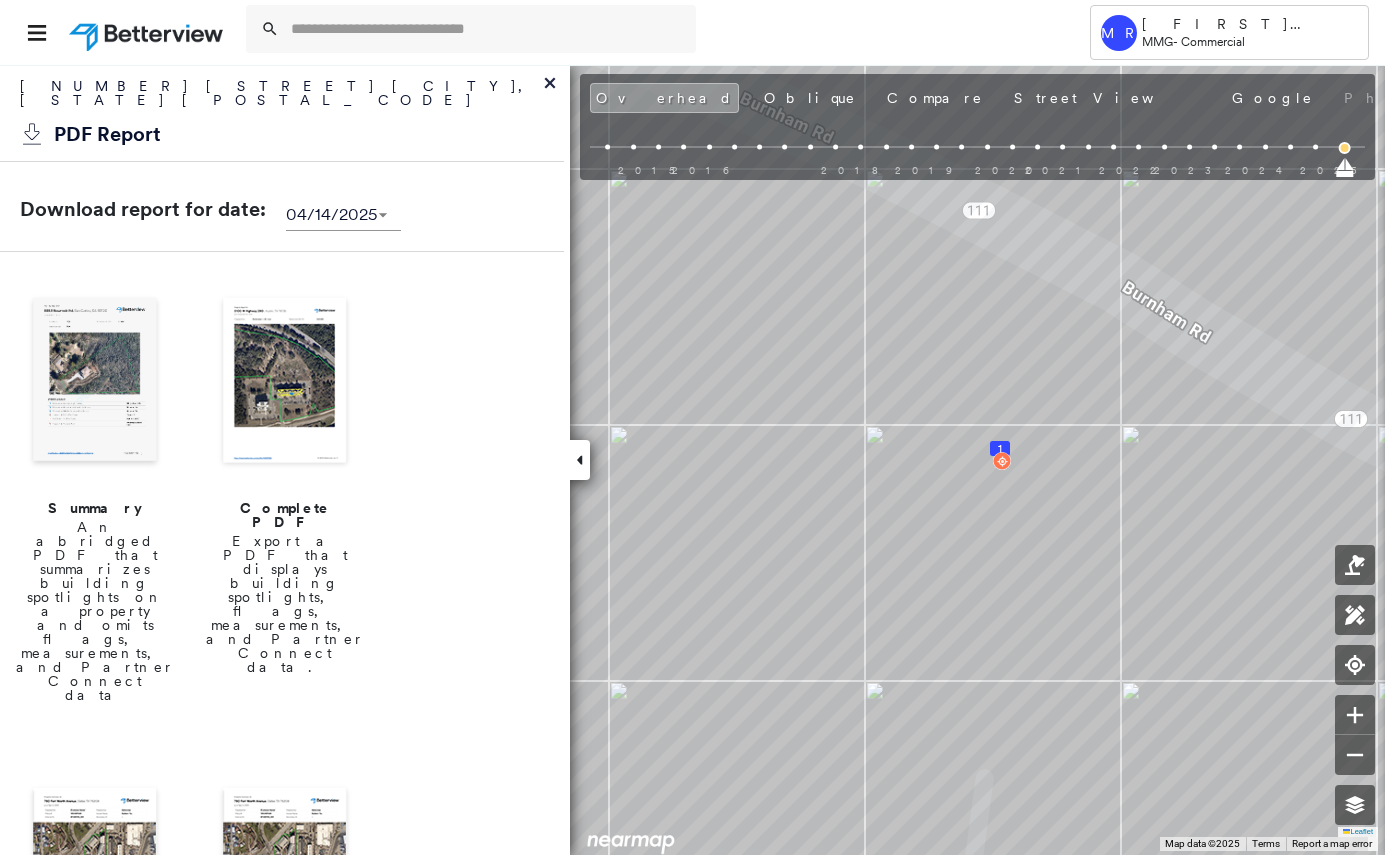 scroll, scrollTop: 0, scrollLeft: 0, axis: both 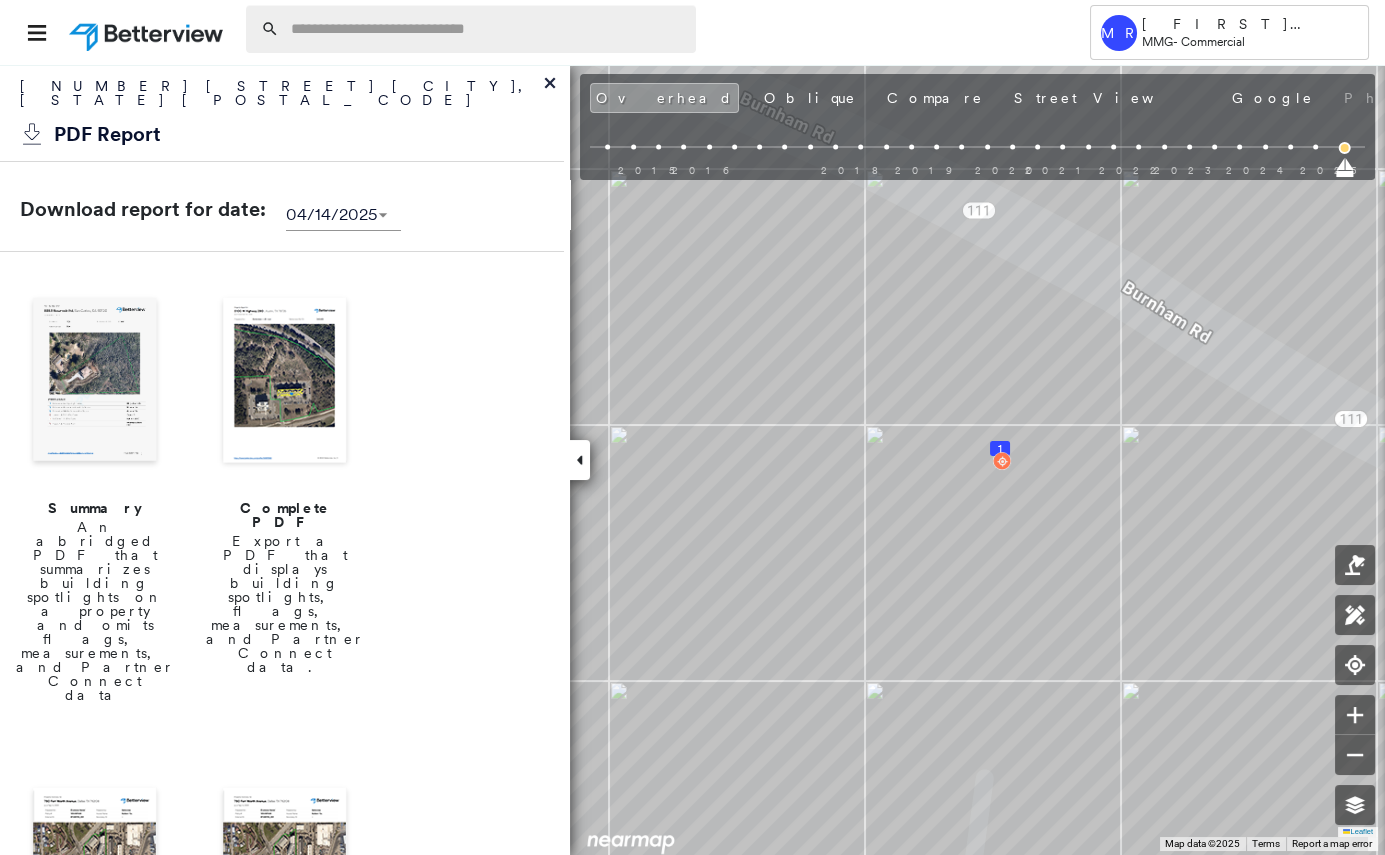 click at bounding box center [487, 29] 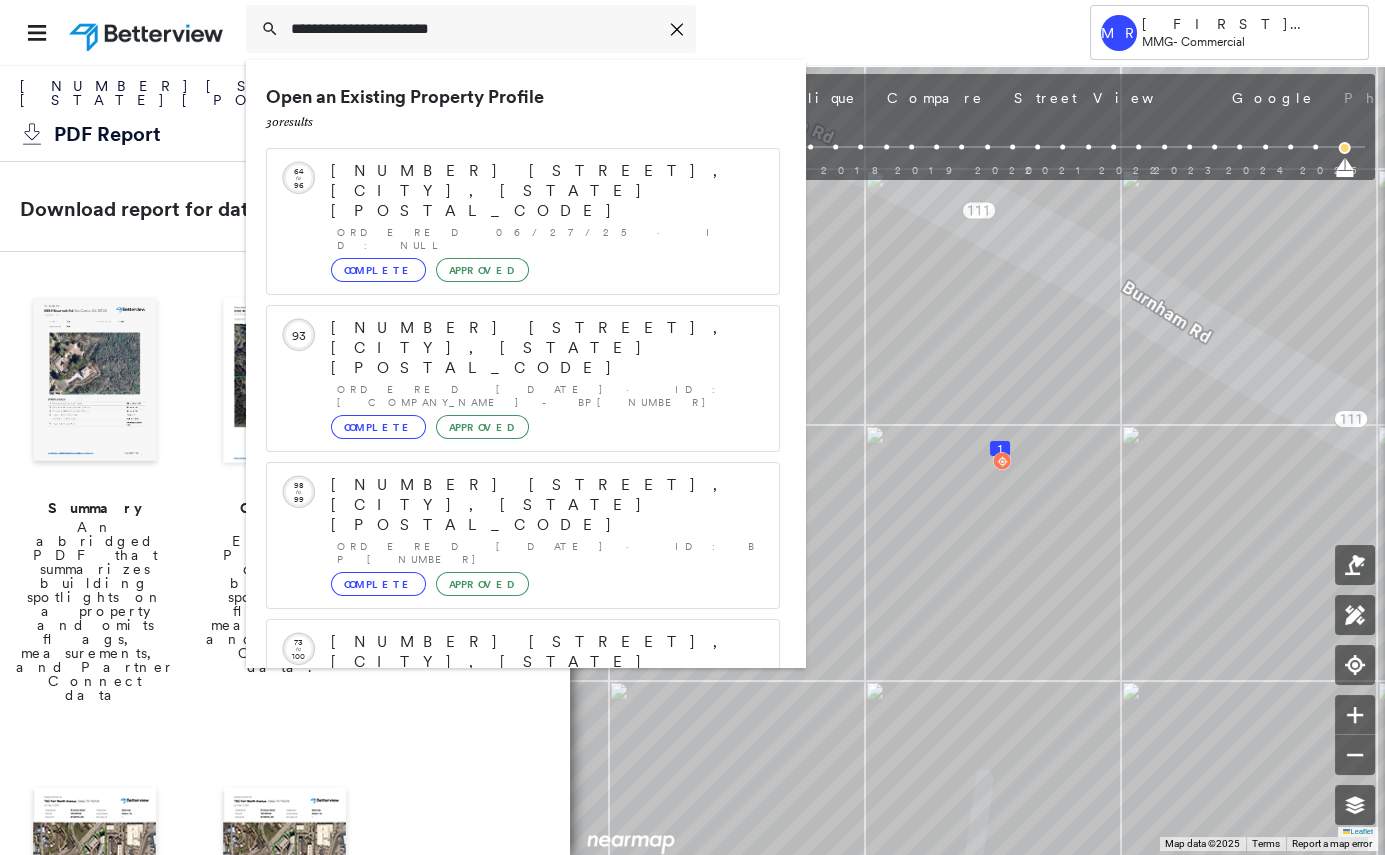 scroll, scrollTop: 211, scrollLeft: 0, axis: vertical 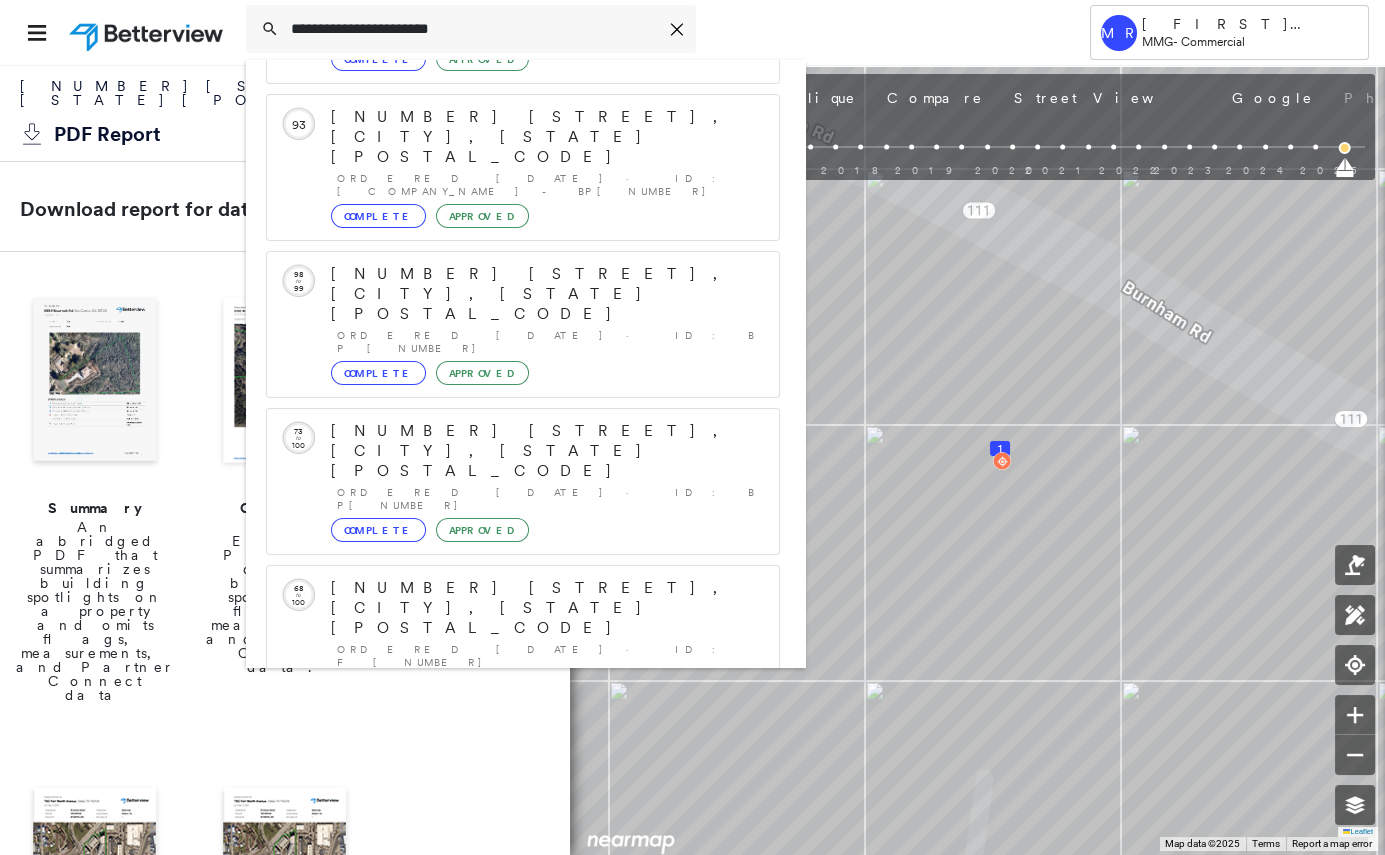 type on "**********" 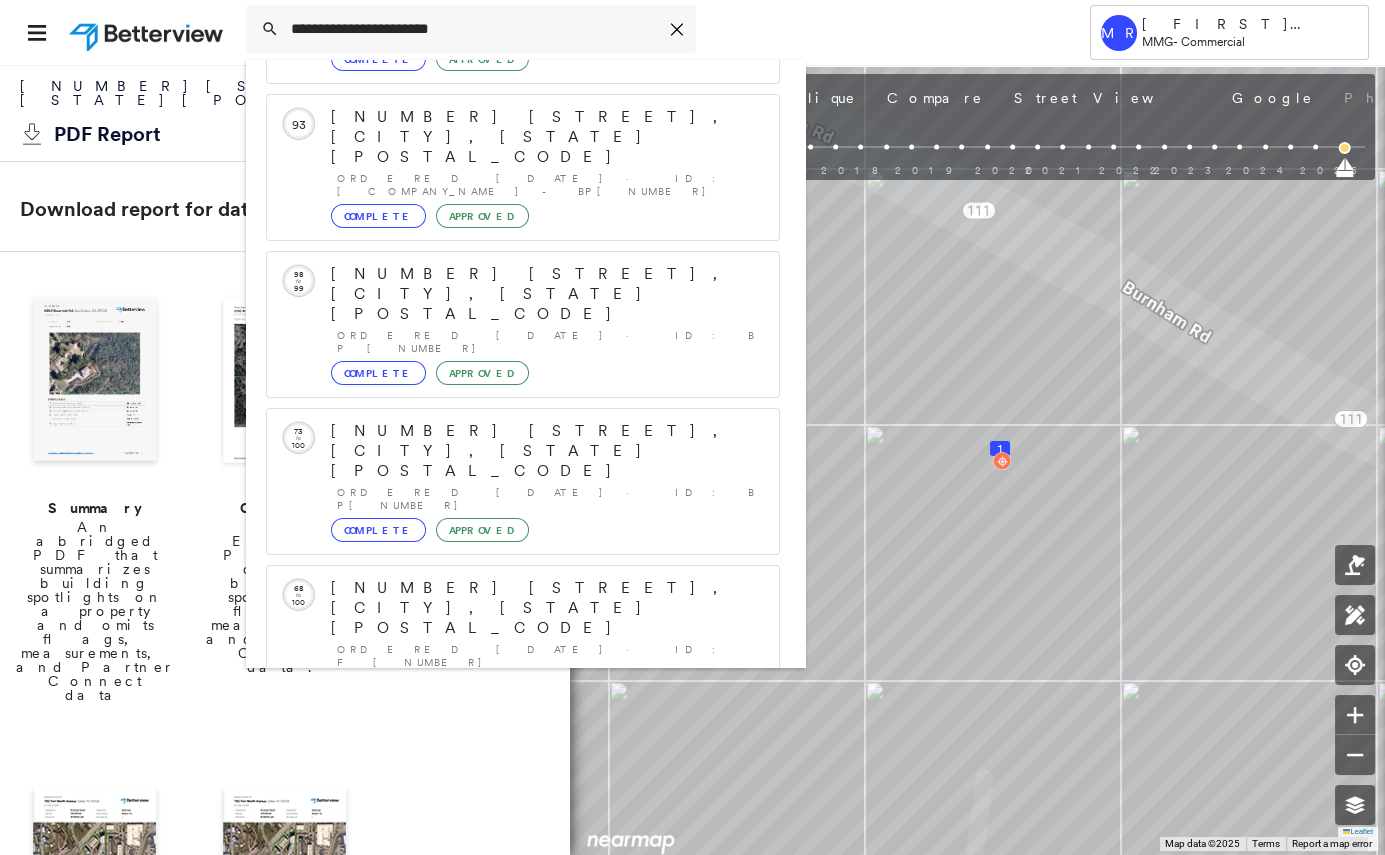 click 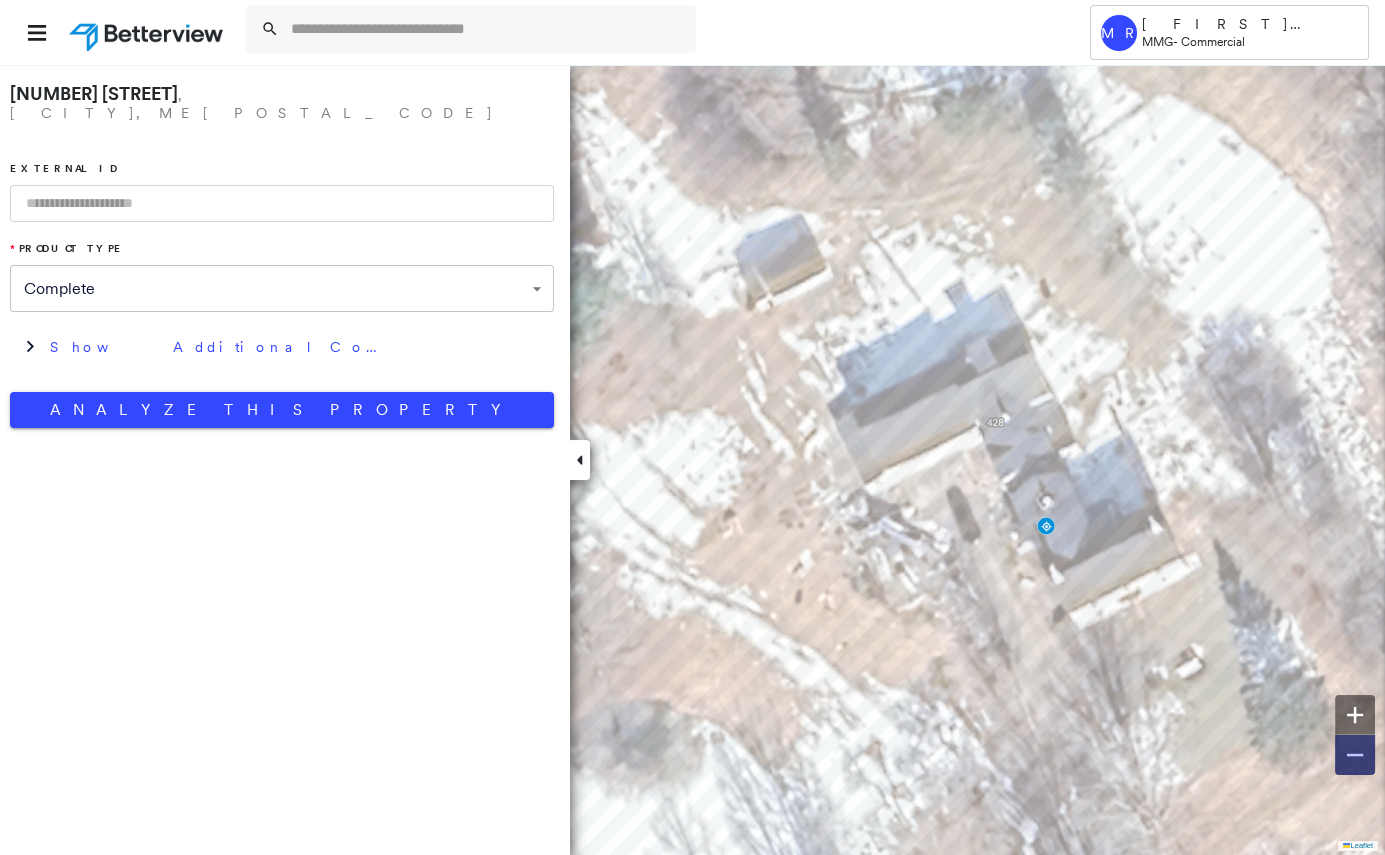 click 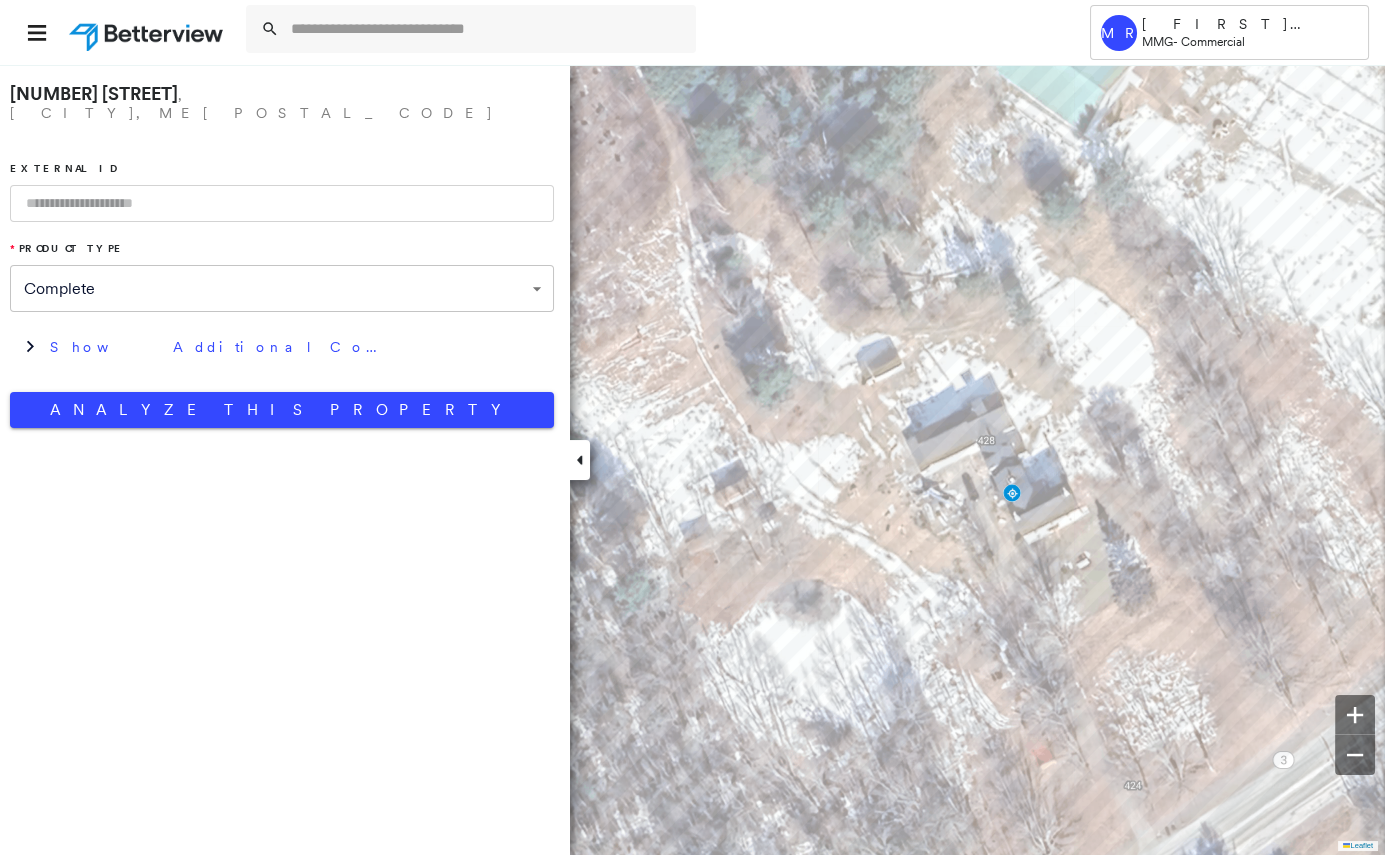click at bounding box center (282, 203) 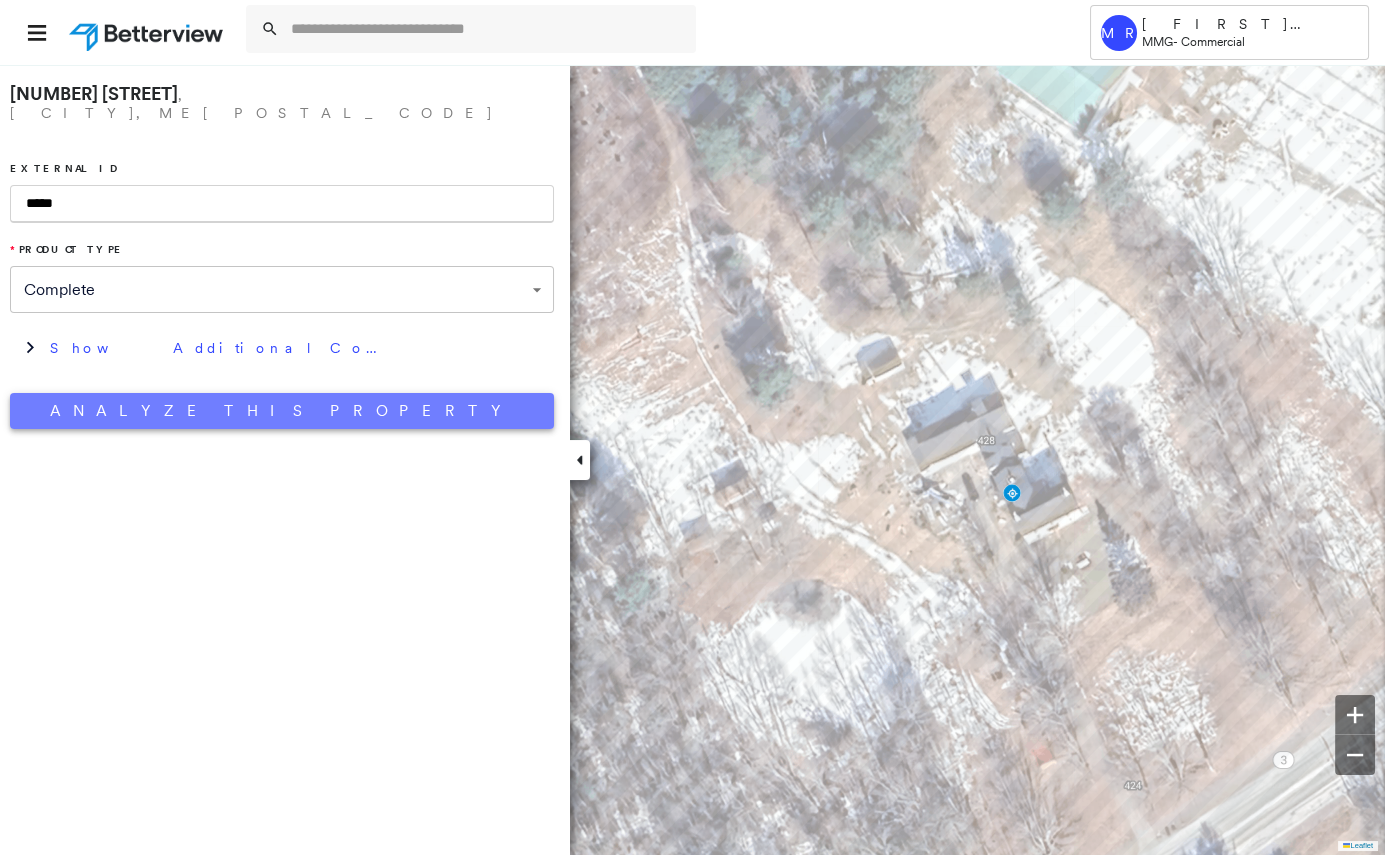 type on "*****" 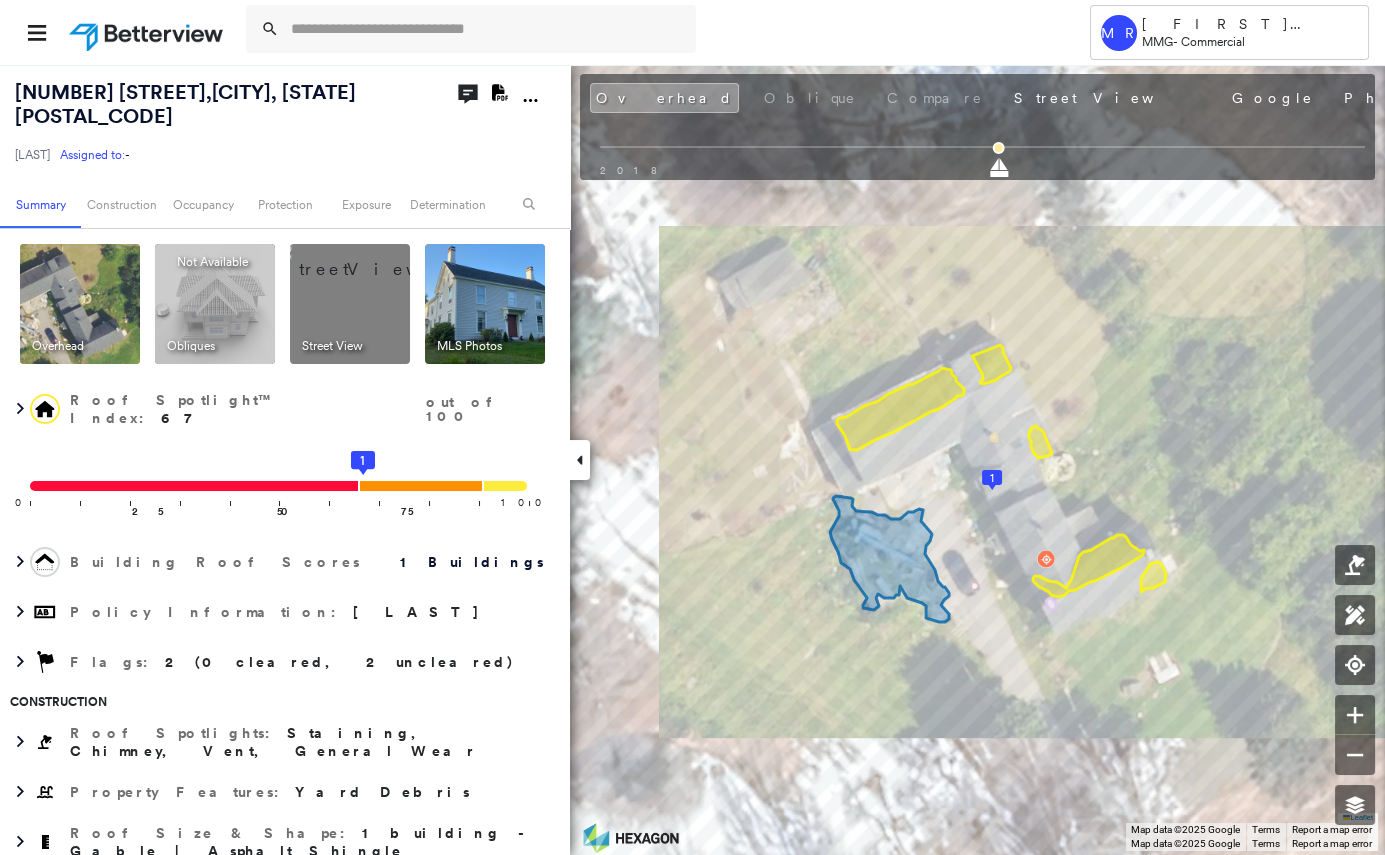 click 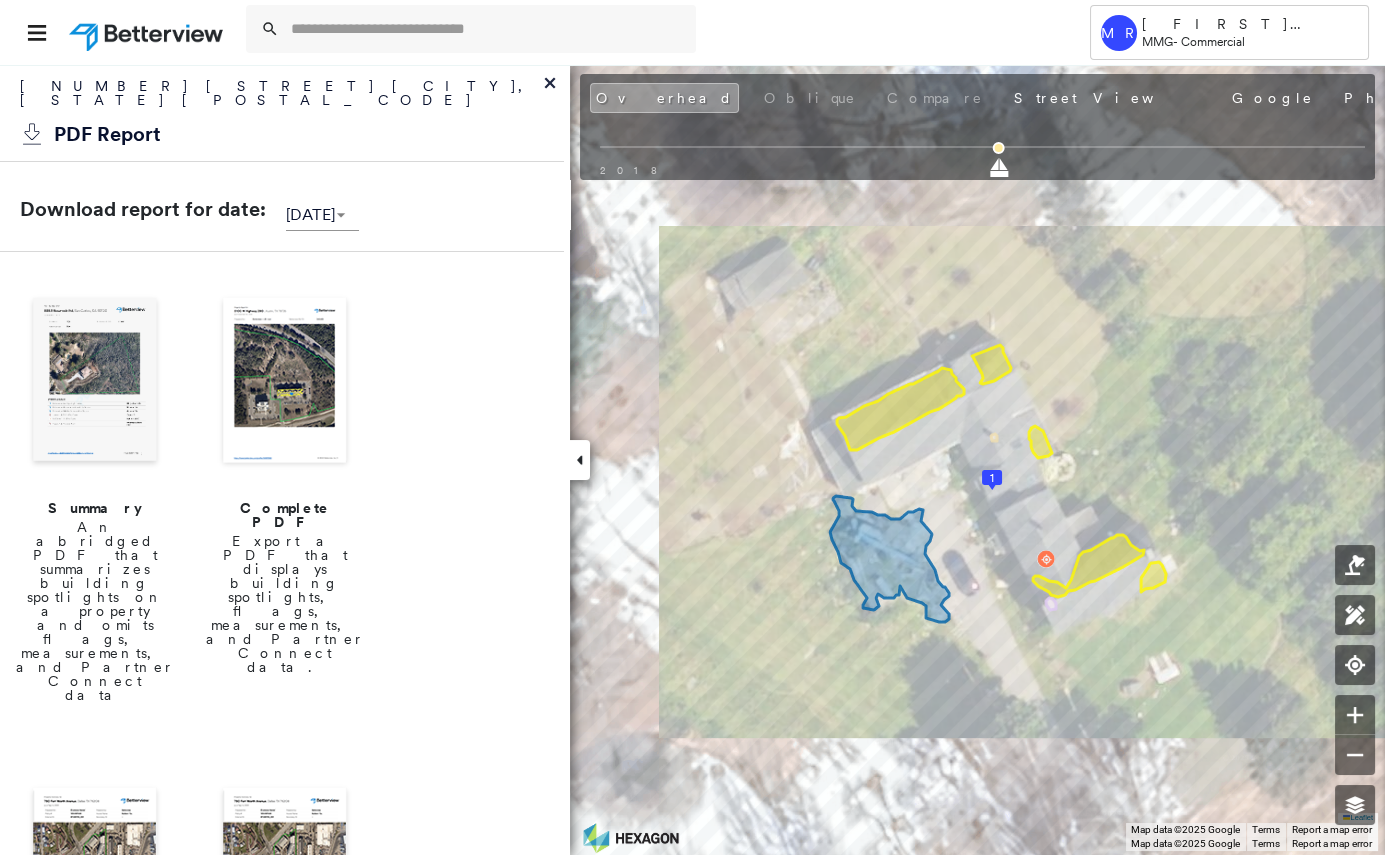 click at bounding box center [285, 382] 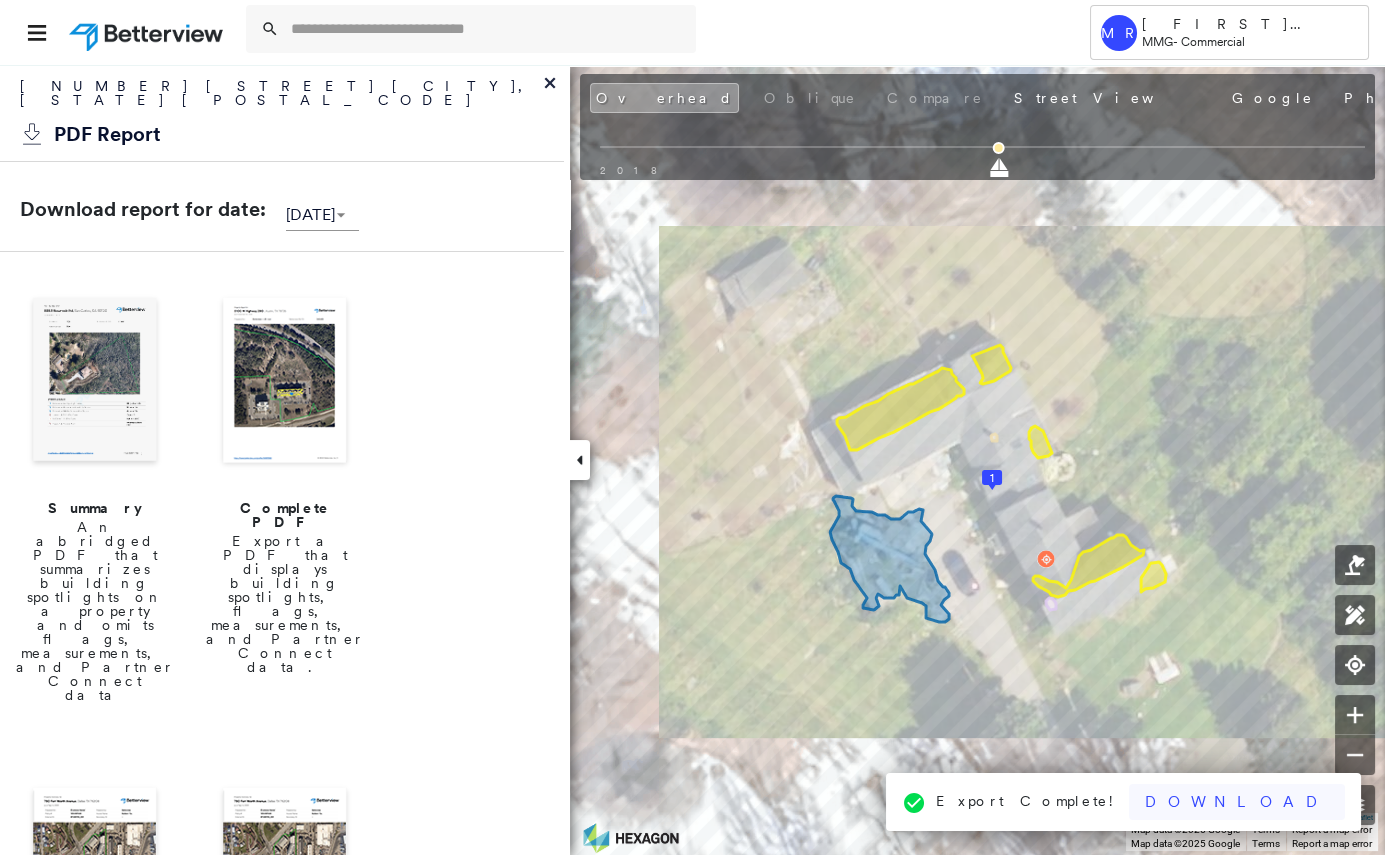 click on "Download" at bounding box center (1237, 802) 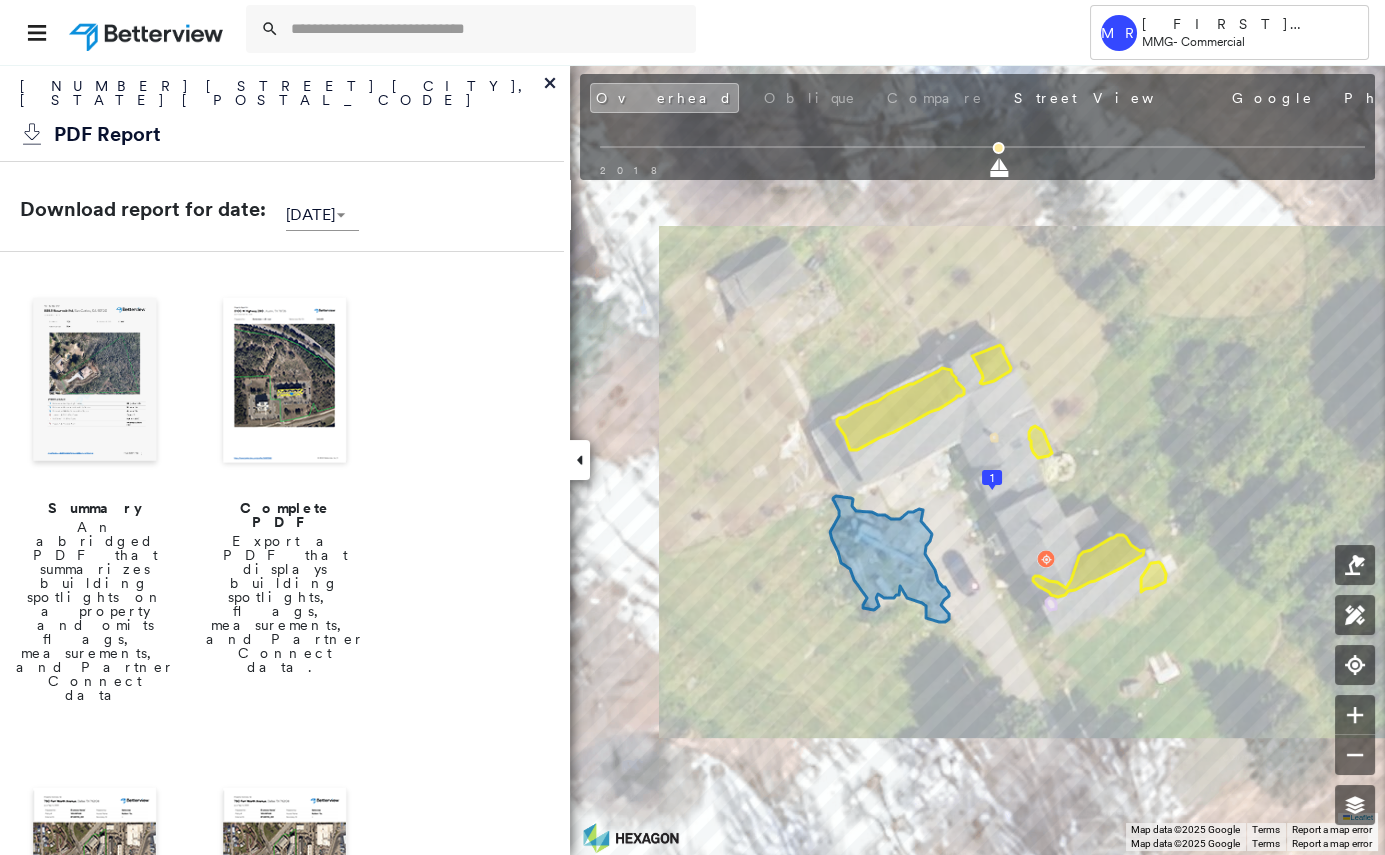 click 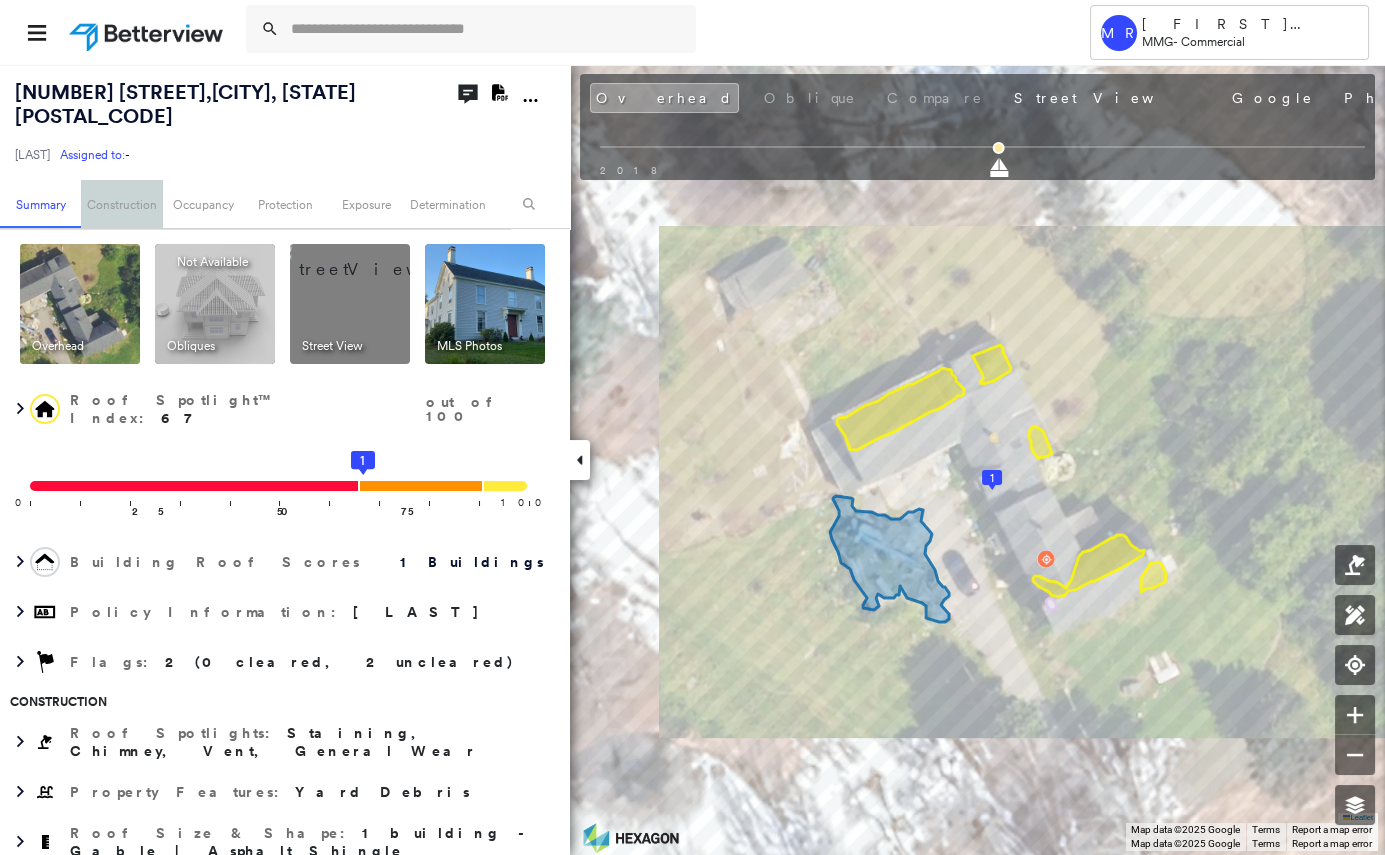 click on "Construction" at bounding box center (121, 204) 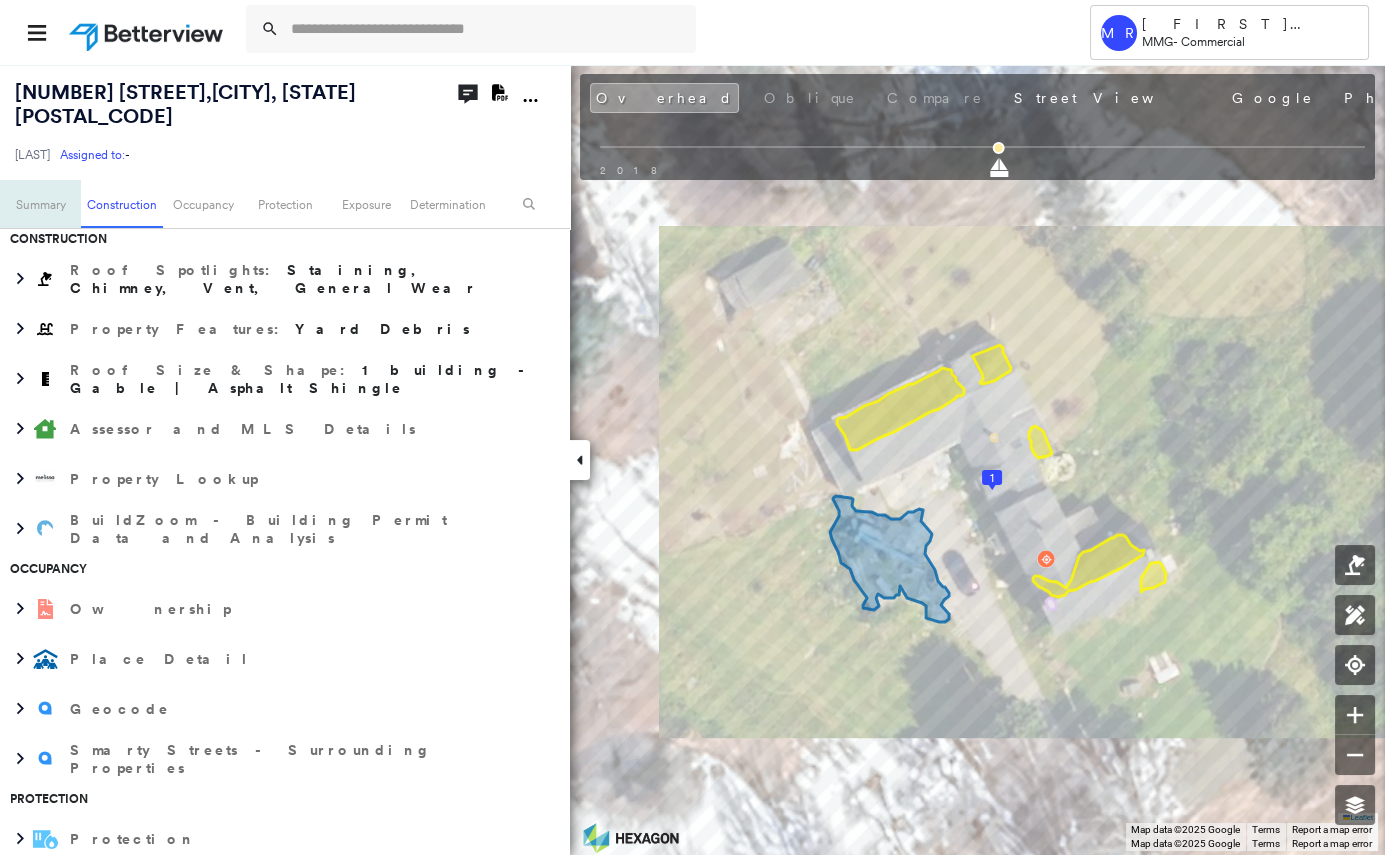 click on "Summary" at bounding box center [40, 204] 